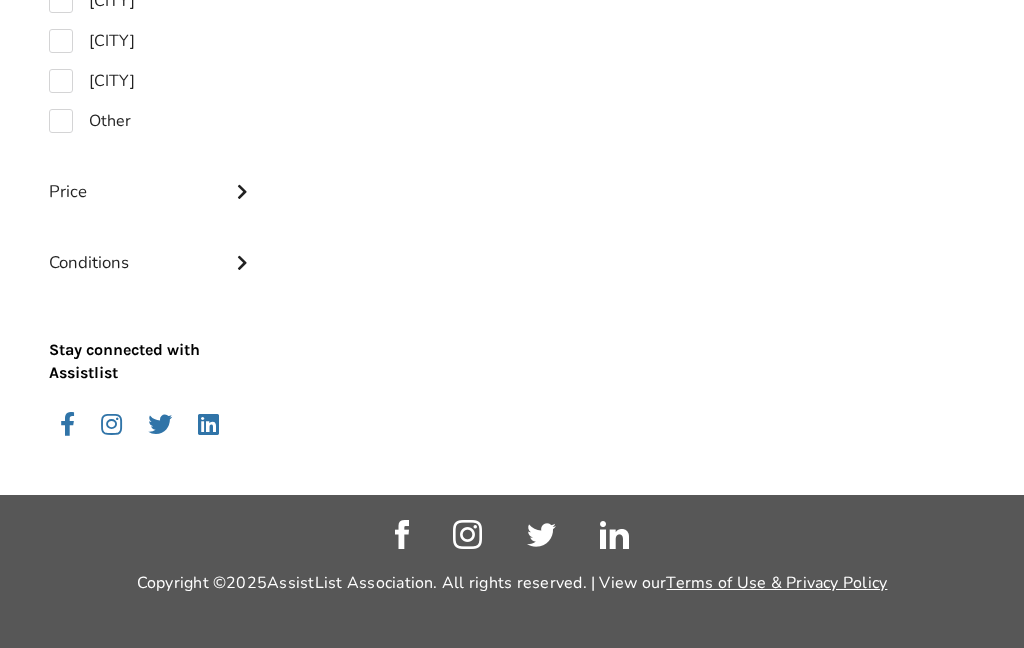 scroll, scrollTop: 1894, scrollLeft: 0, axis: vertical 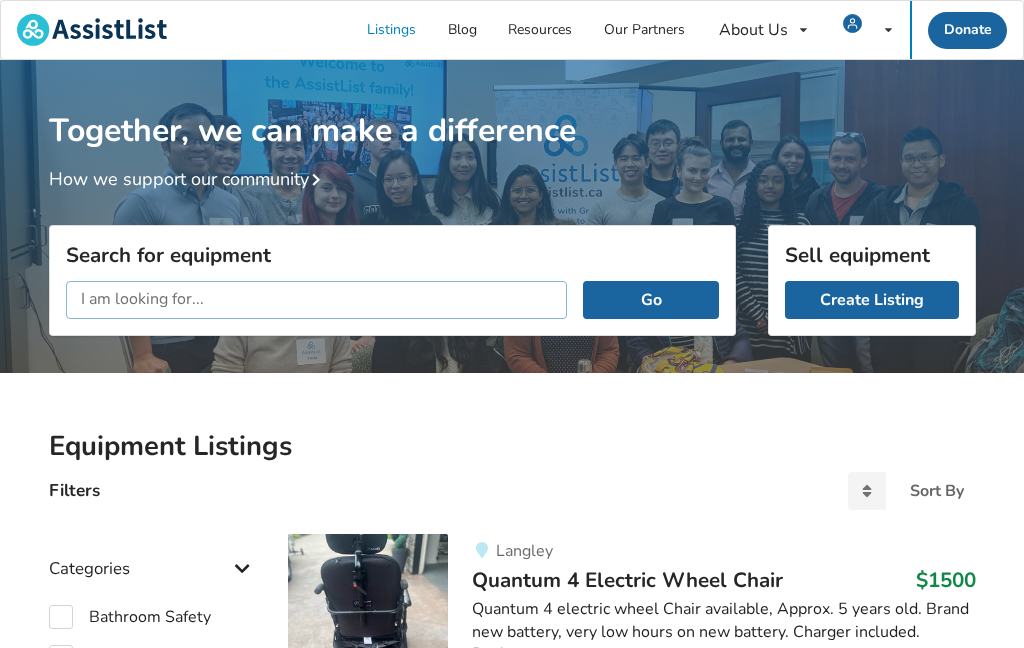 click at bounding box center (317, 300) 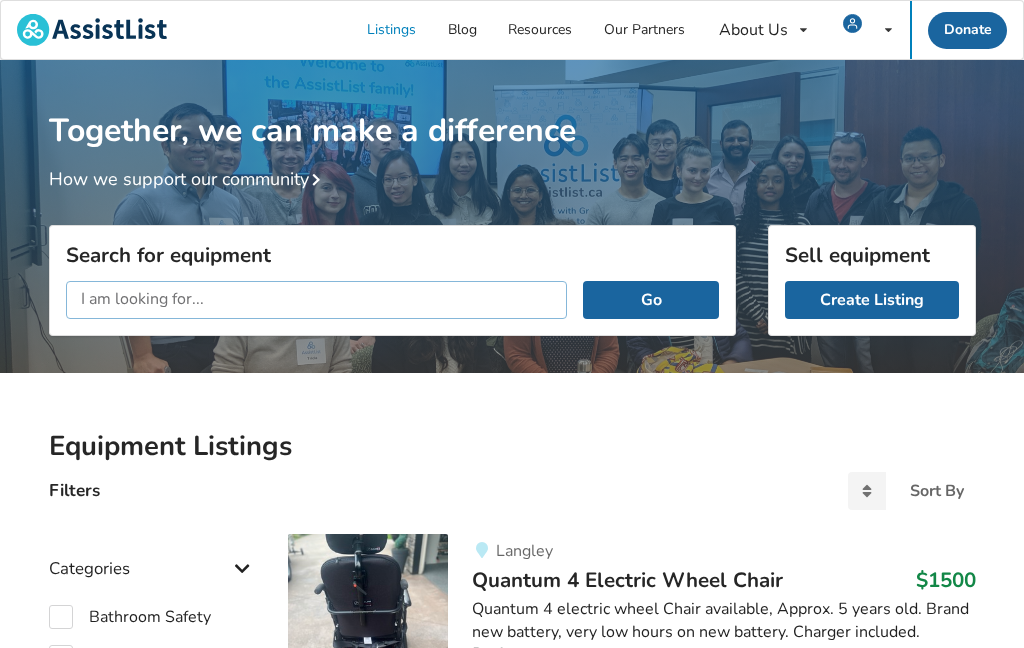 scroll, scrollTop: 235, scrollLeft: 0, axis: vertical 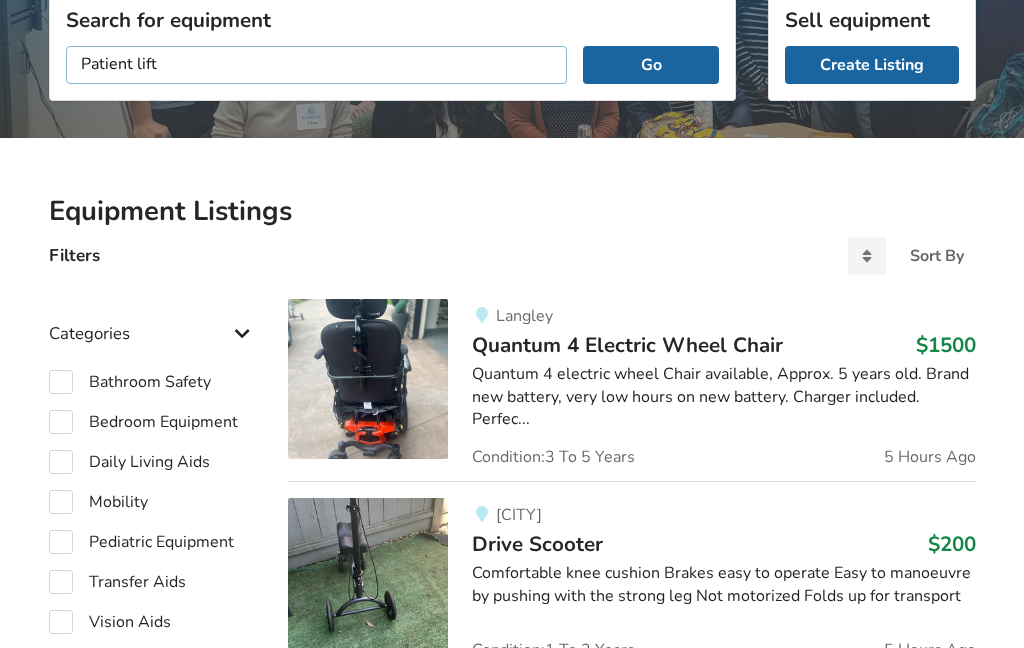 type on "Patient lifts" 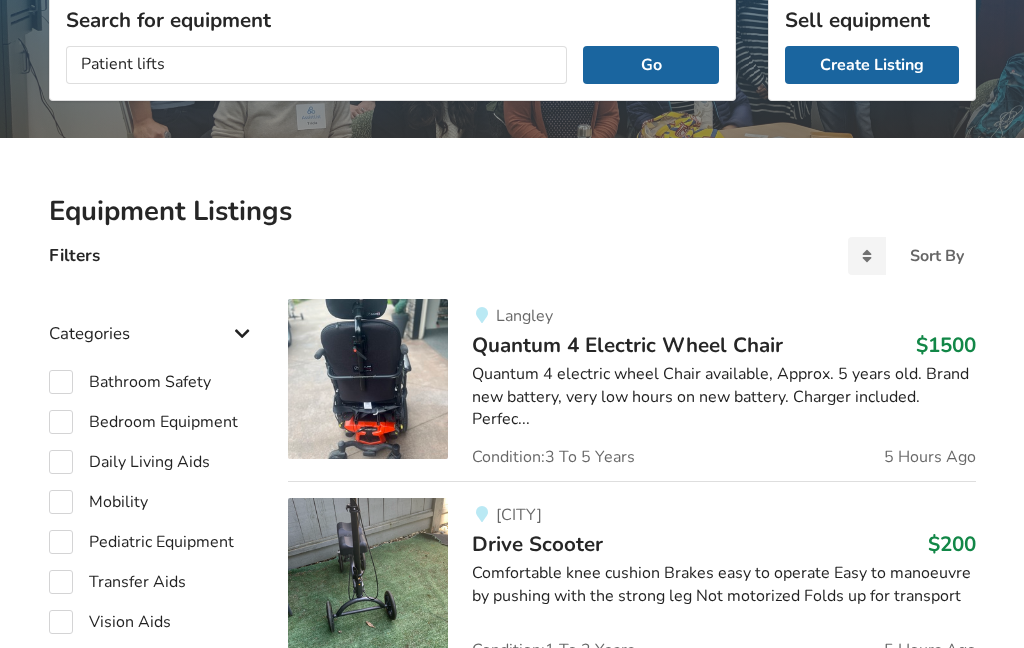 click on "Go" at bounding box center (650, 65) 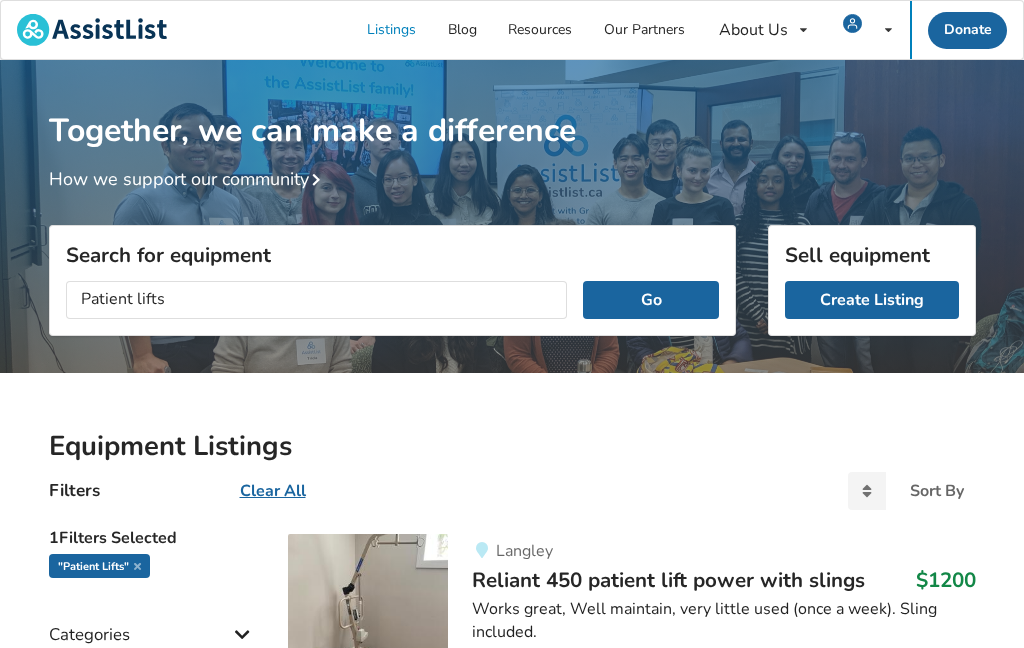 scroll, scrollTop: 0, scrollLeft: 0, axis: both 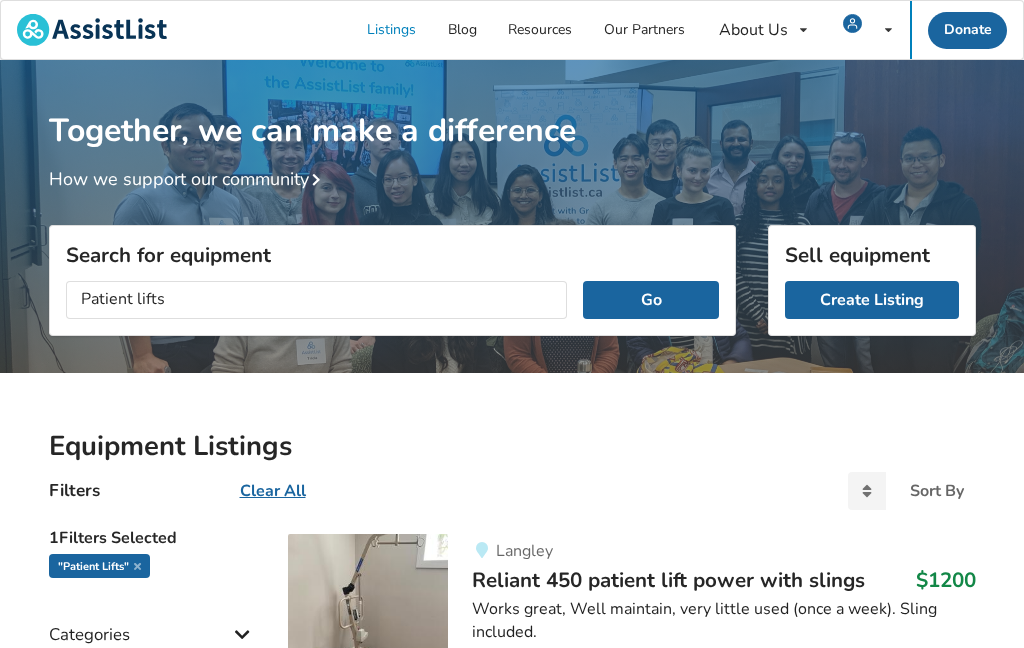 click on "Go" at bounding box center (650, 300) 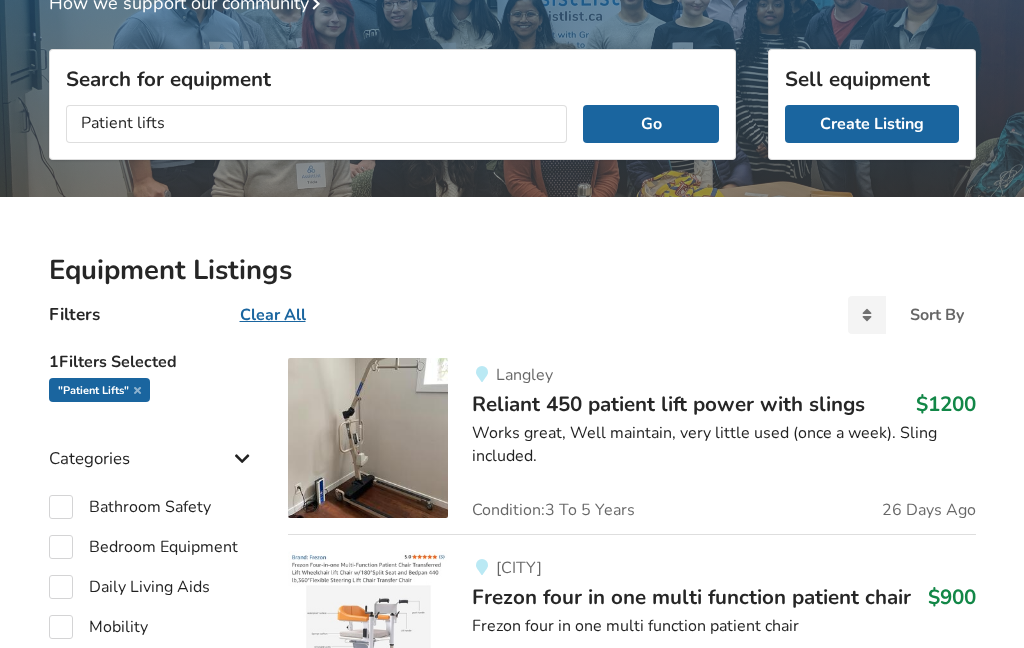 scroll, scrollTop: 177, scrollLeft: 0, axis: vertical 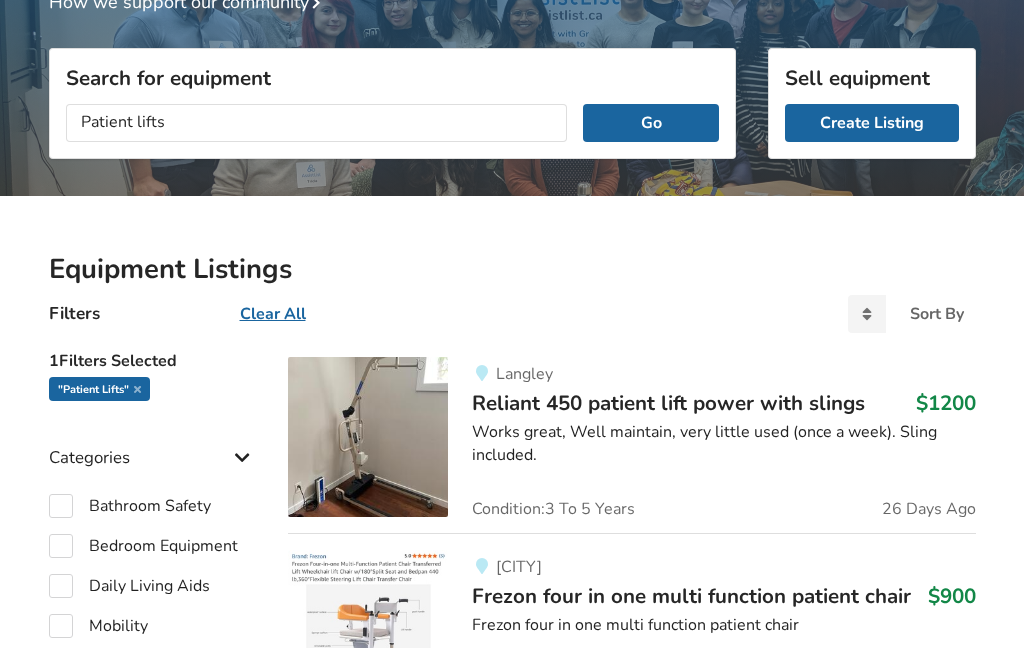 click on "Go" at bounding box center [650, 123] 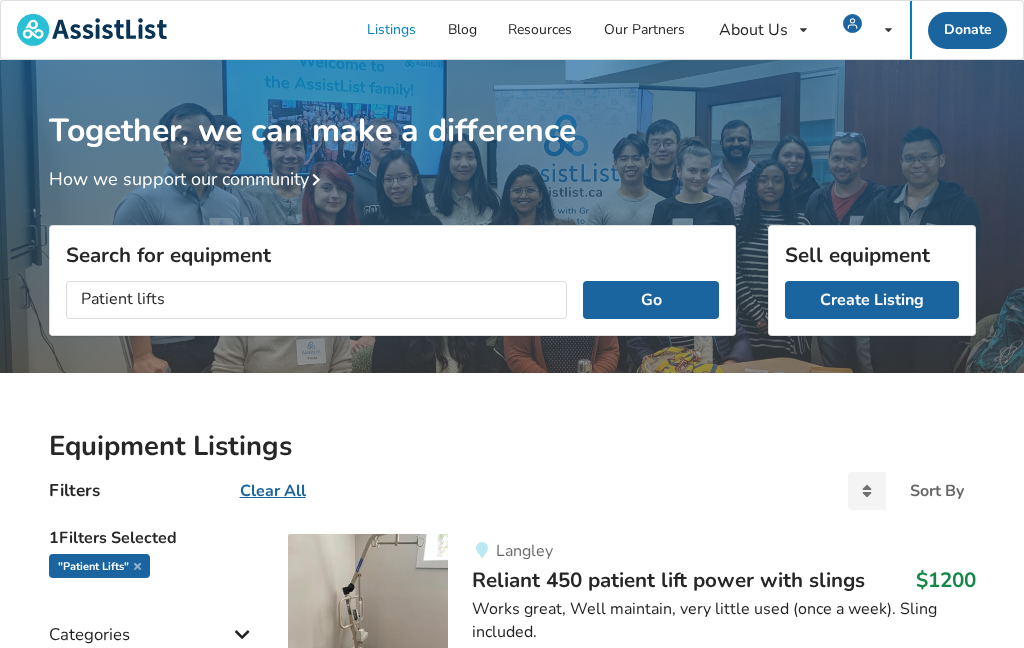 scroll, scrollTop: 0, scrollLeft: 0, axis: both 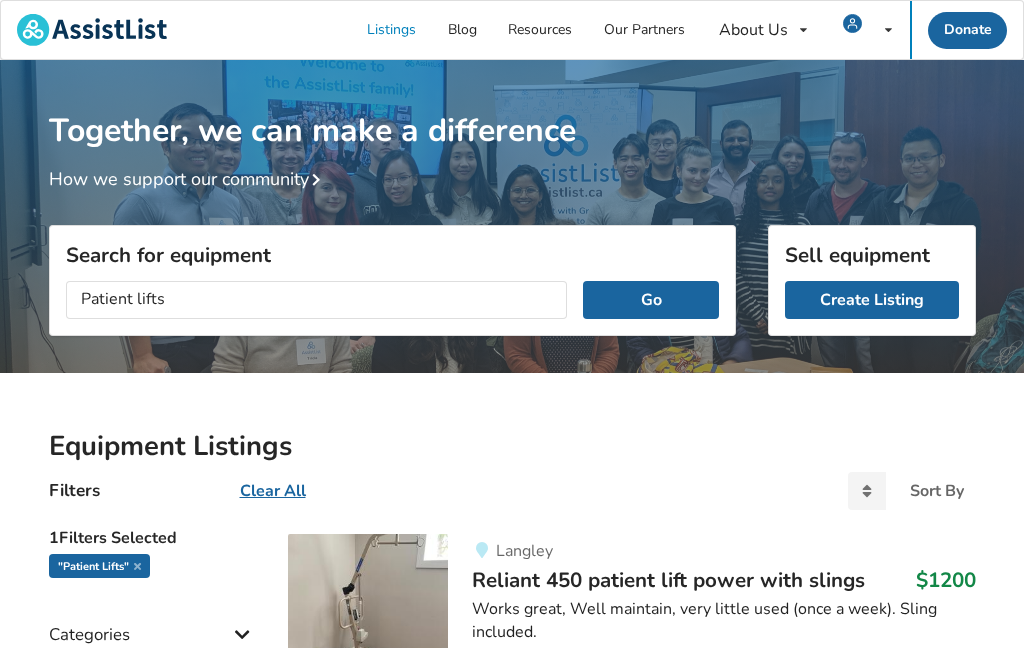 click on "Go" at bounding box center [650, 300] 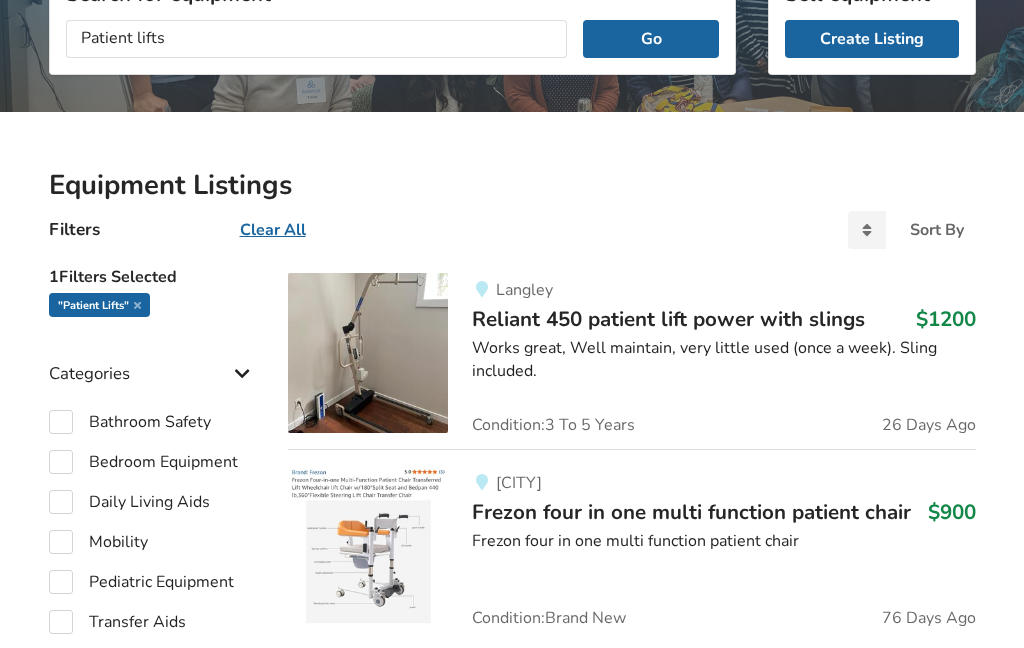 scroll, scrollTop: 268, scrollLeft: 0, axis: vertical 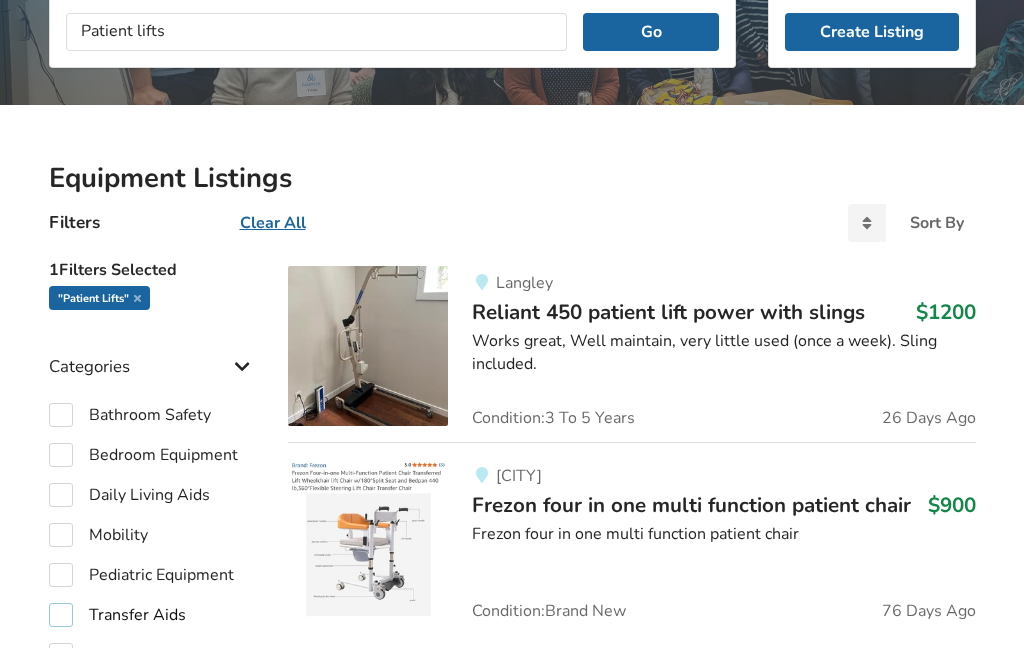 click on "Transfer Aids" at bounding box center [117, 615] 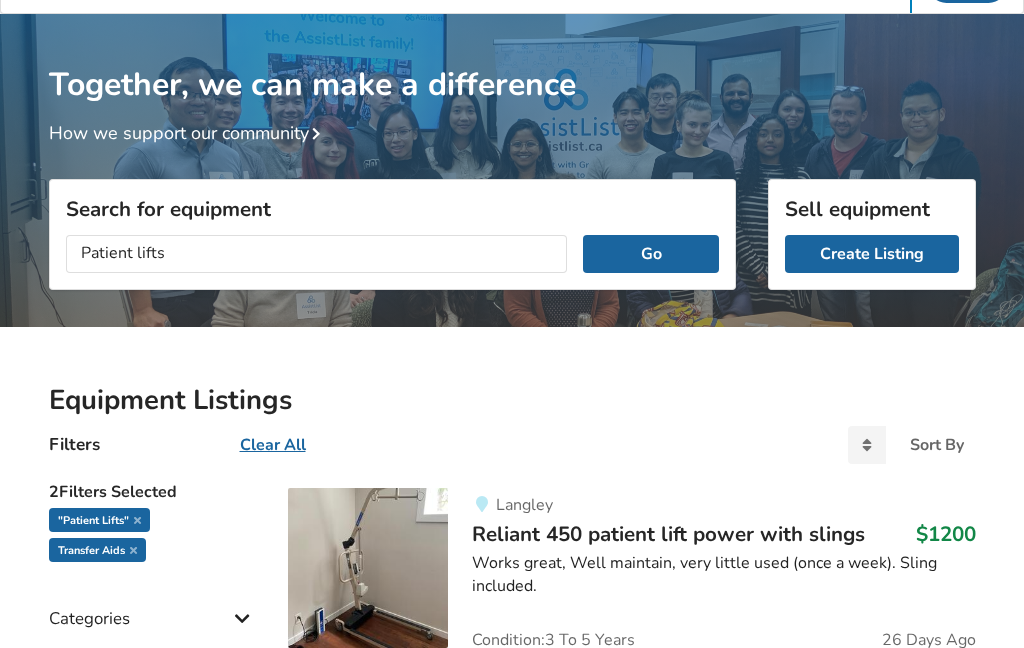 scroll, scrollTop: 44, scrollLeft: 0, axis: vertical 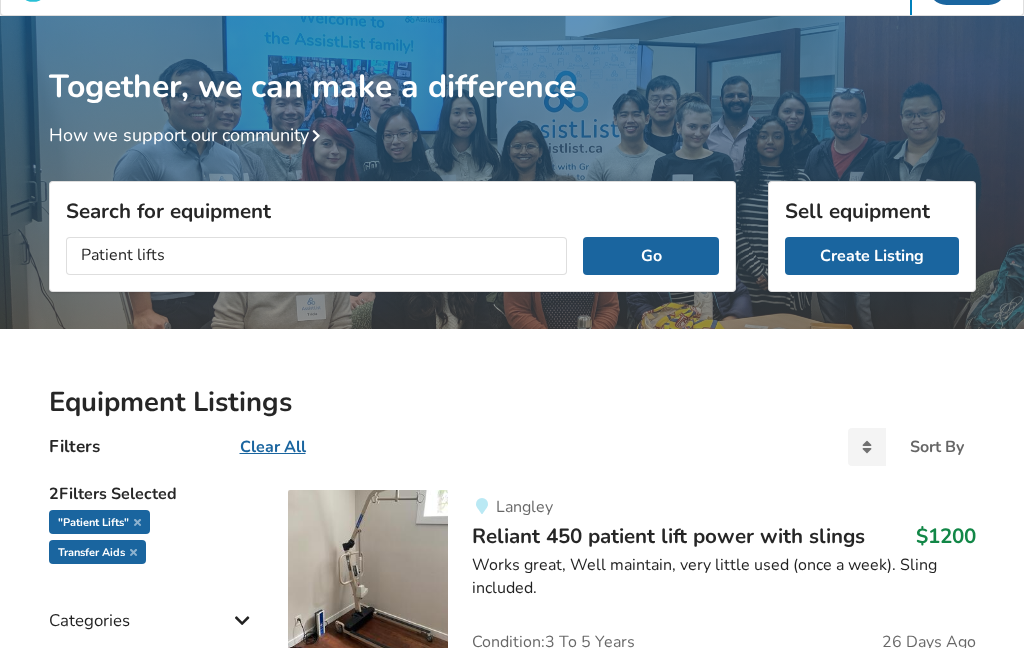 click on "Go" at bounding box center [650, 256] 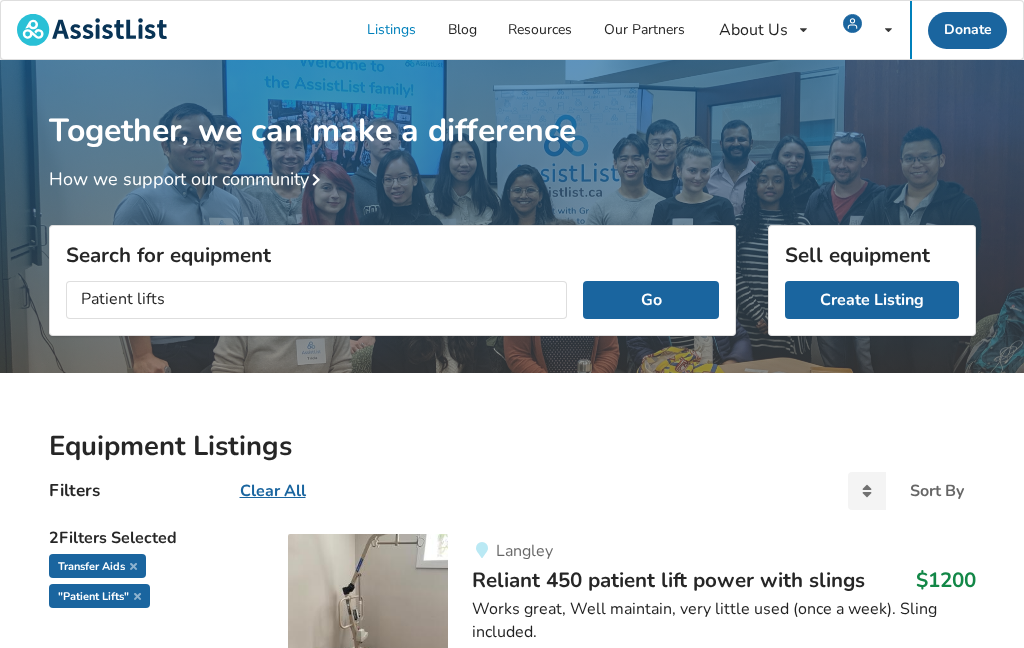 scroll, scrollTop: 0, scrollLeft: 0, axis: both 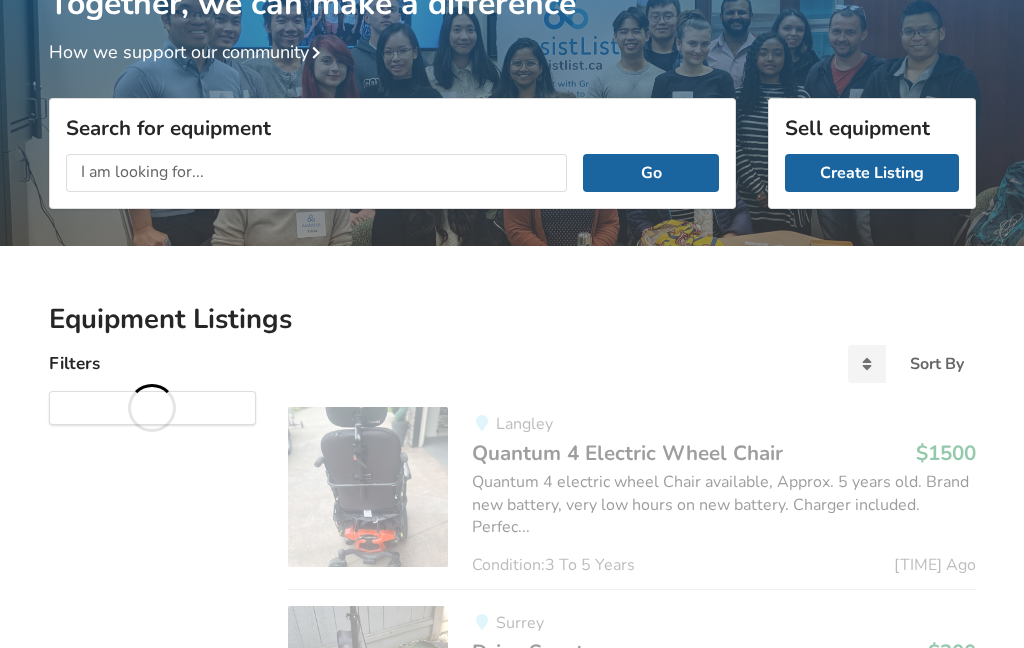 click at bounding box center (317, 173) 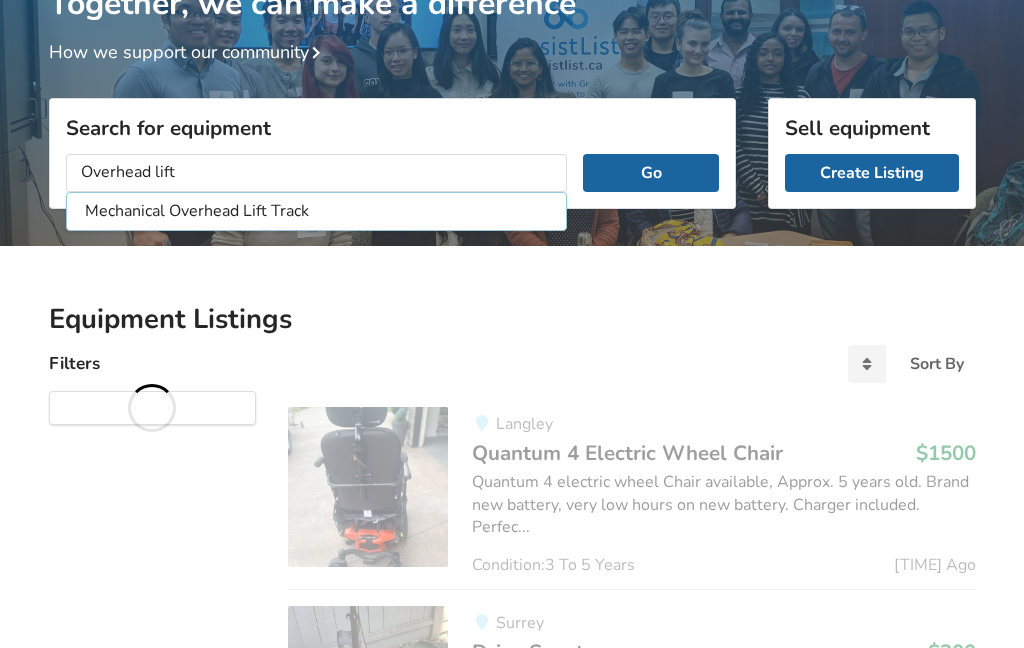 type on "Overhead lifts" 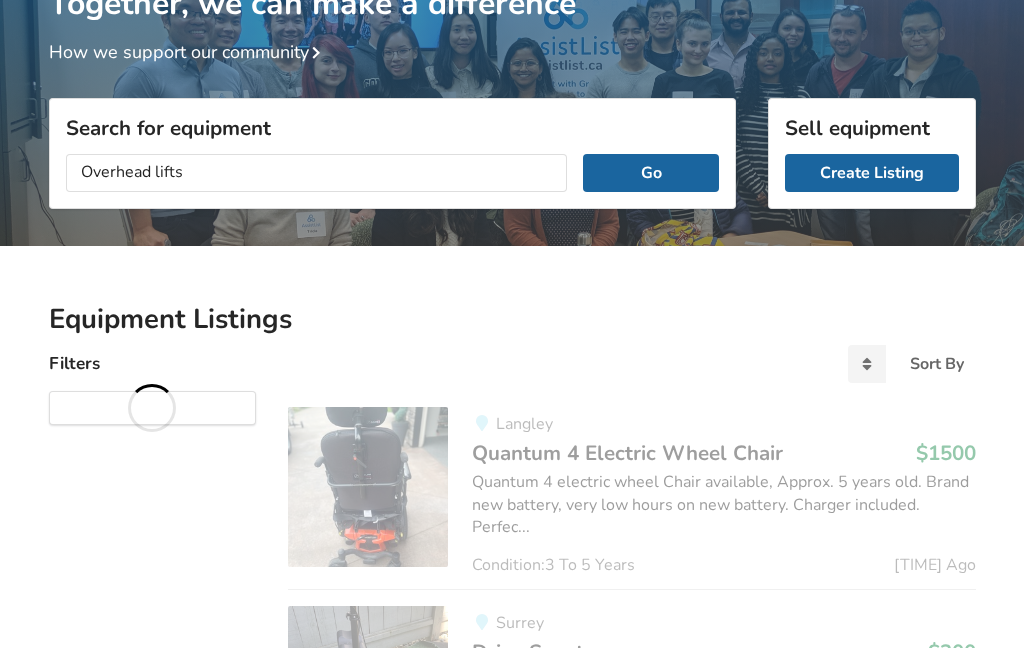 click on "Go" at bounding box center [650, 173] 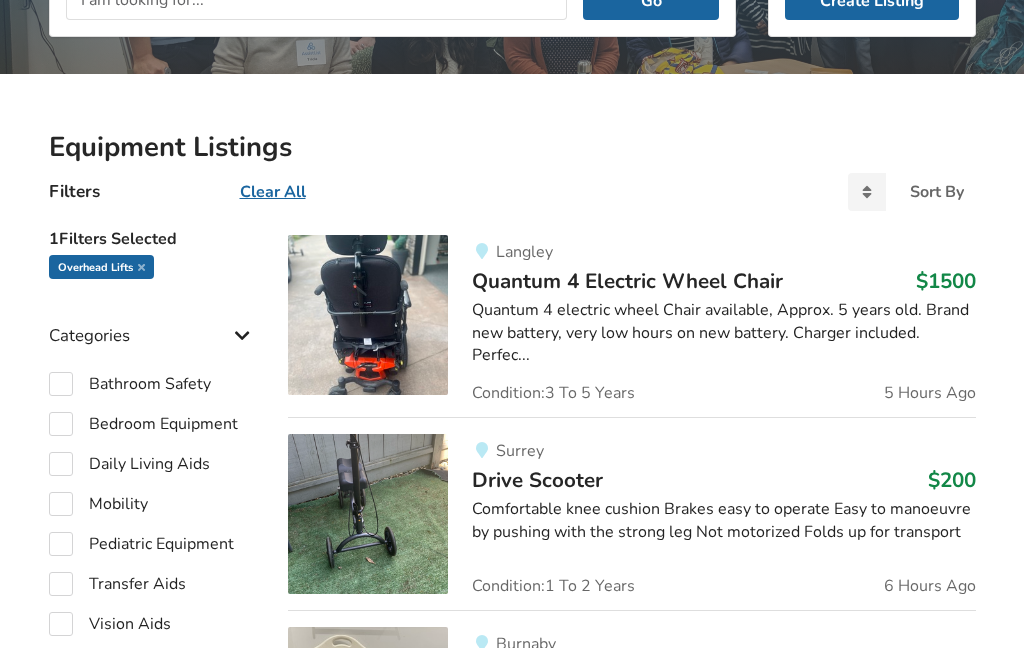 scroll, scrollTop: 301, scrollLeft: 0, axis: vertical 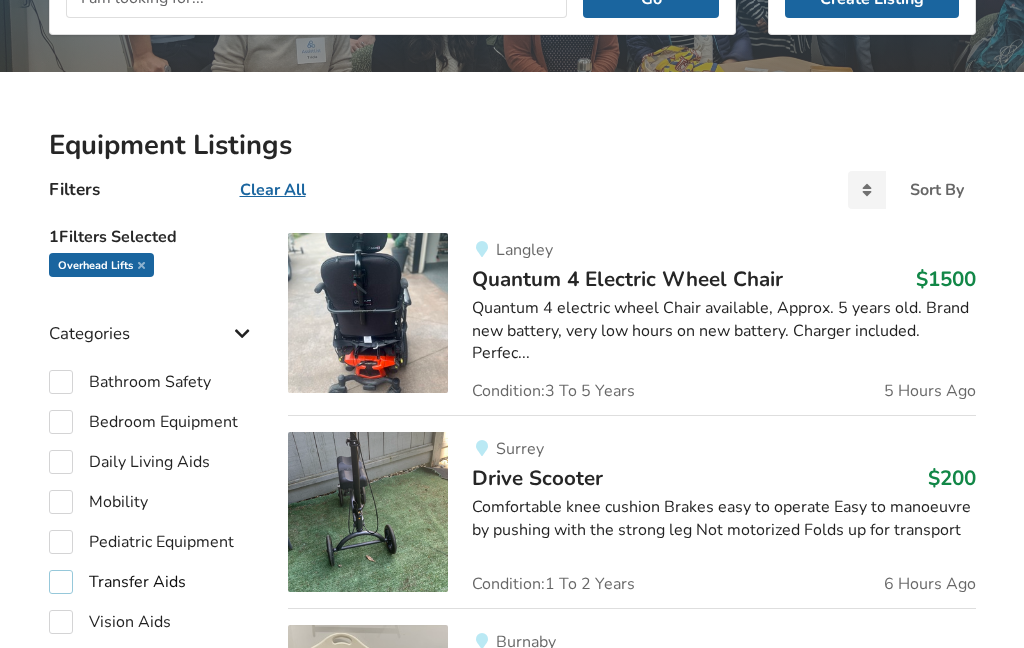 click on "Transfer Aids" at bounding box center (117, 582) 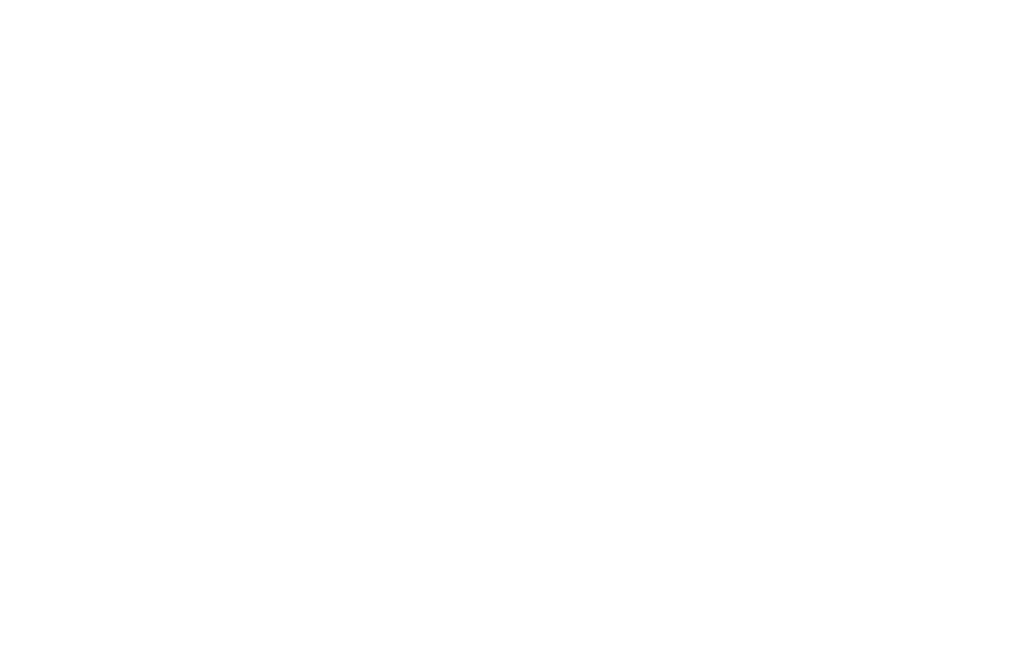 scroll, scrollTop: 0, scrollLeft: 0, axis: both 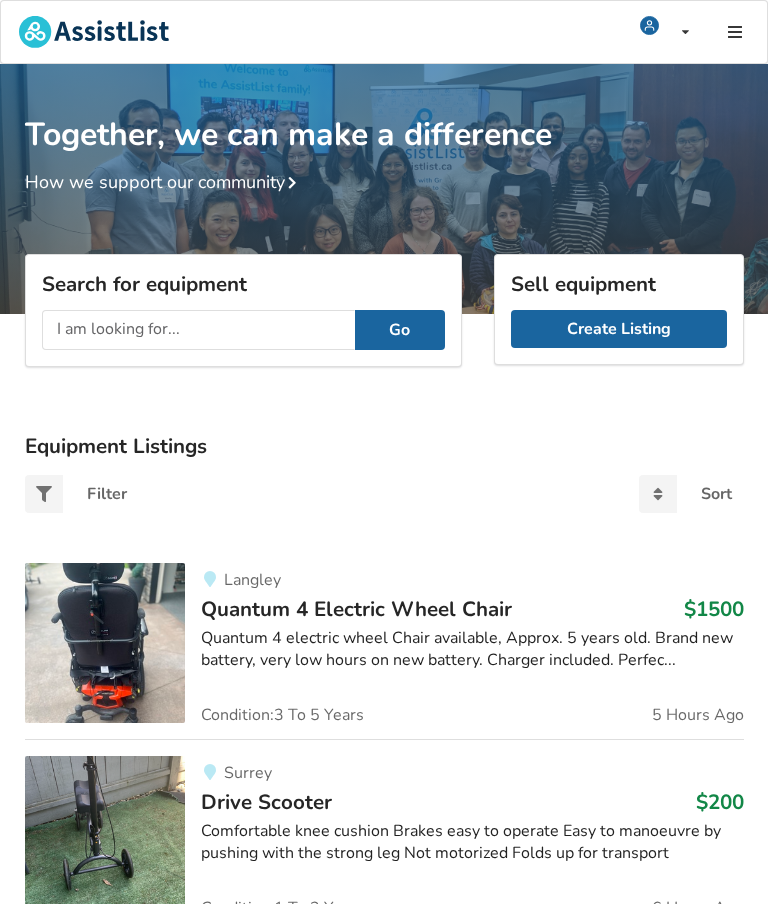 click at bounding box center (198, 330) 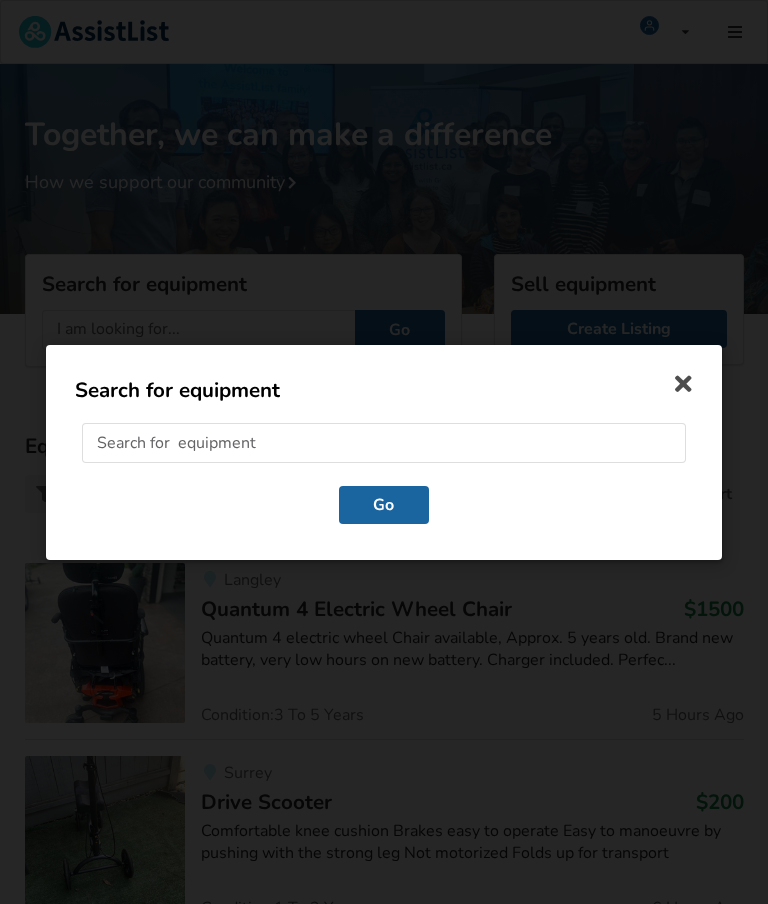 click on "Search for equipment Go" at bounding box center (384, 452) 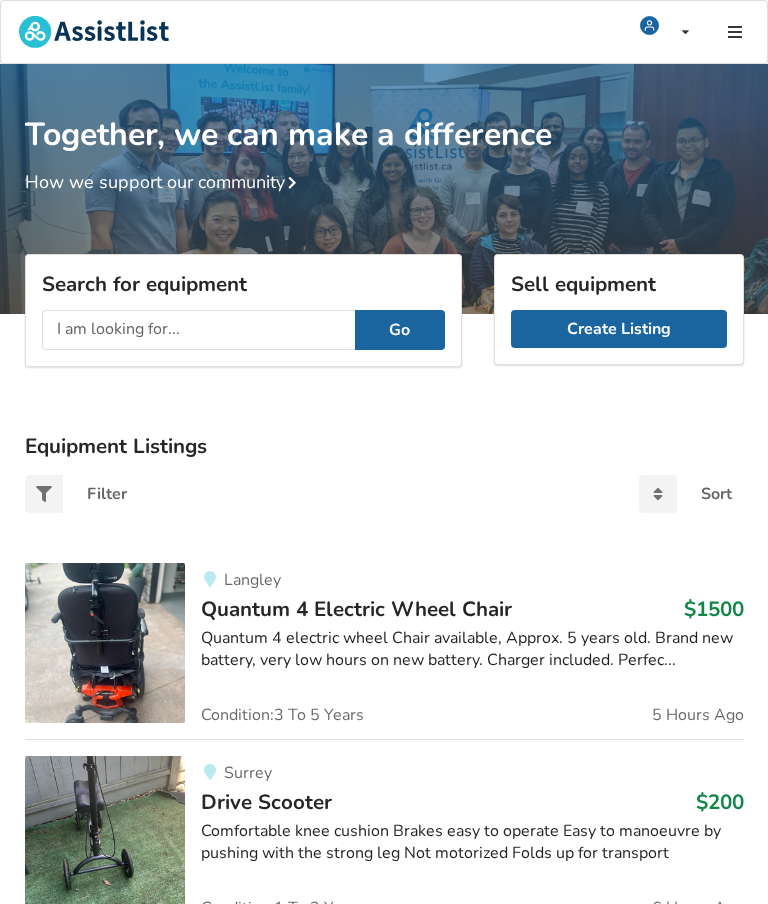 scroll, scrollTop: 0, scrollLeft: 0, axis: both 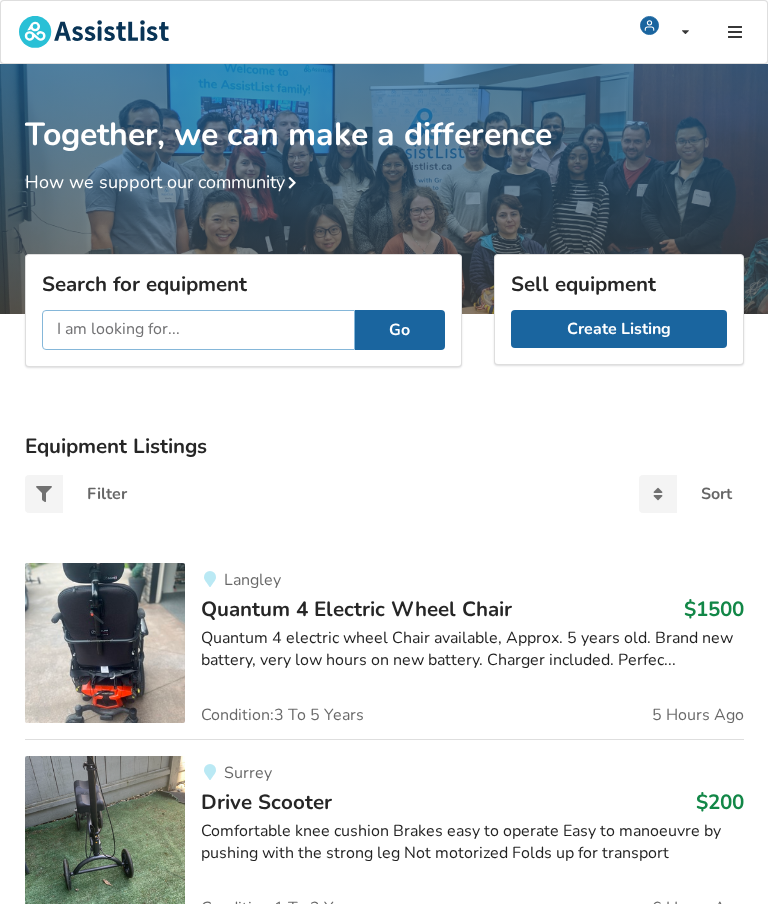 click at bounding box center [198, 330] 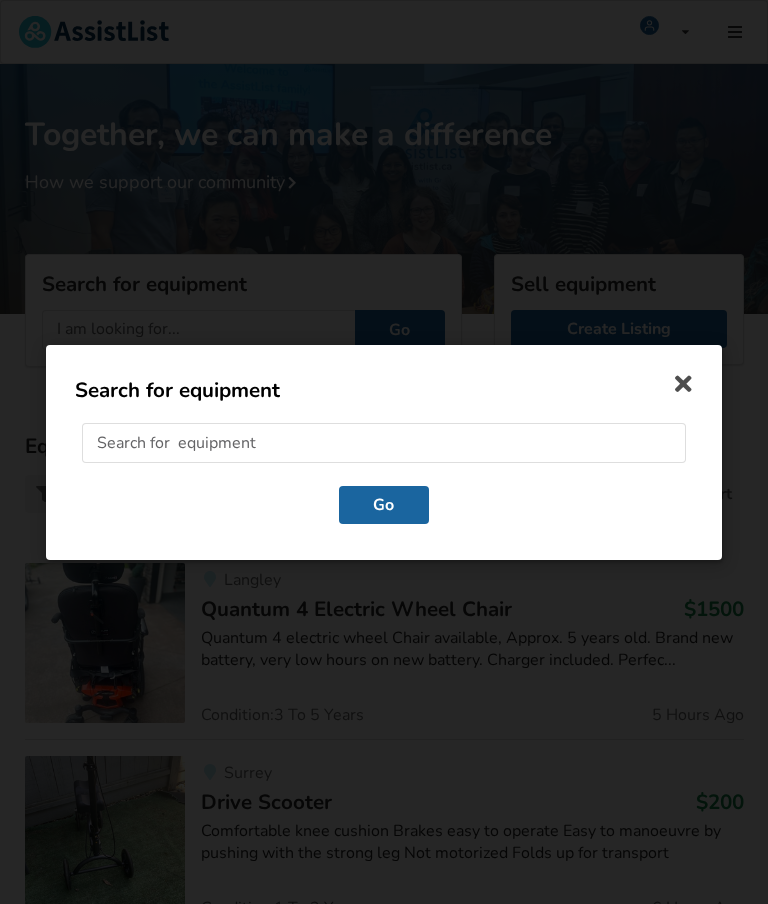click on "Go" at bounding box center [384, 504] 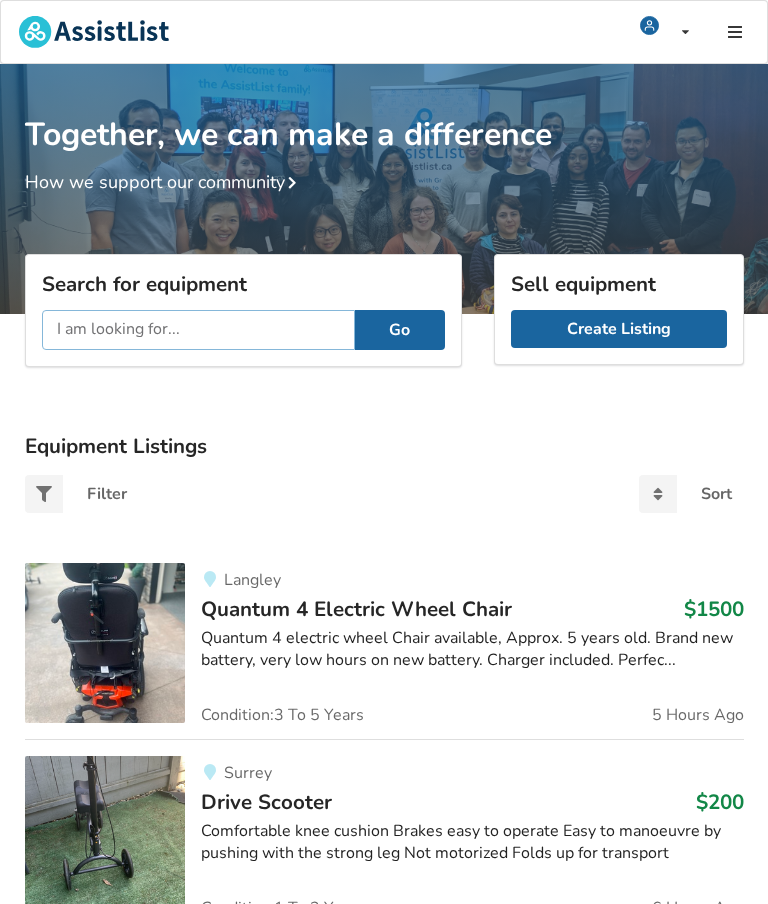 click at bounding box center [198, 330] 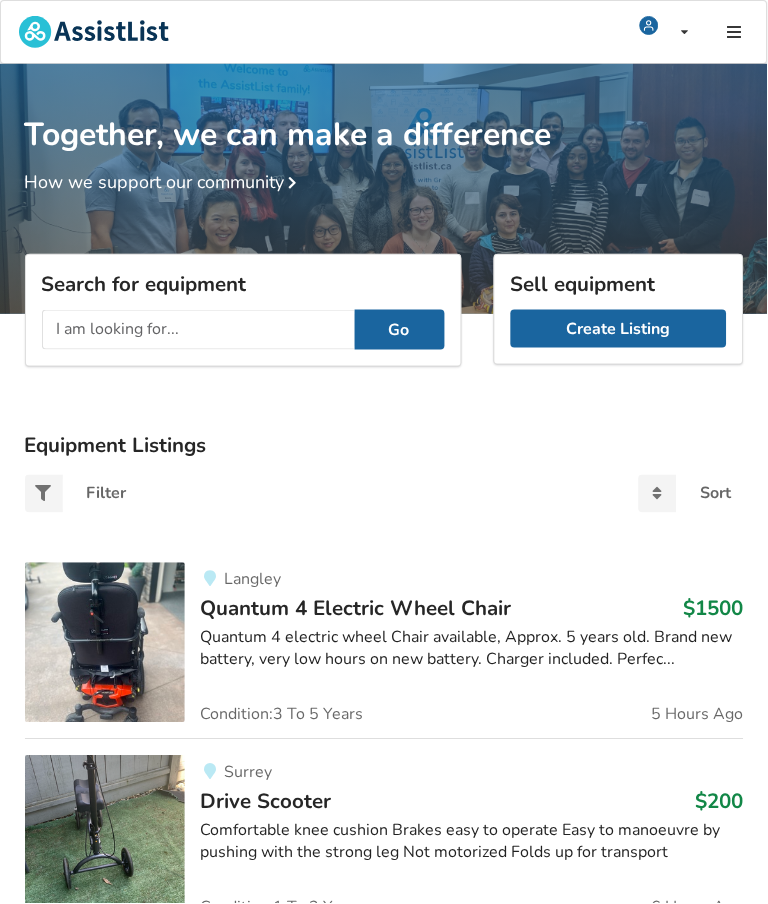 scroll, scrollTop: 0, scrollLeft: 0, axis: both 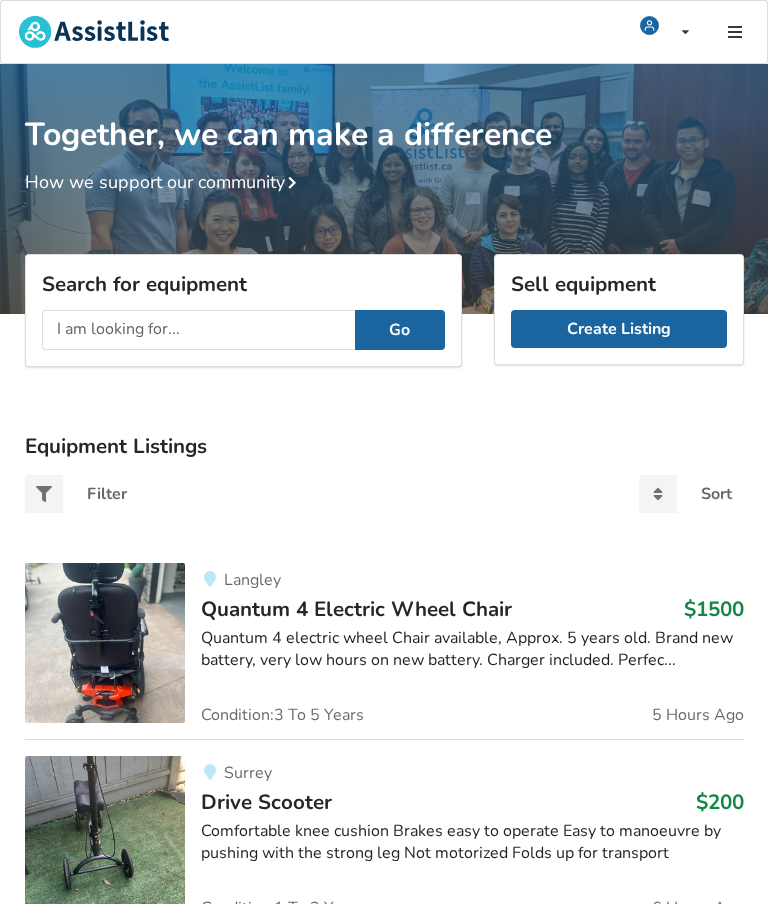 click at bounding box center [198, 330] 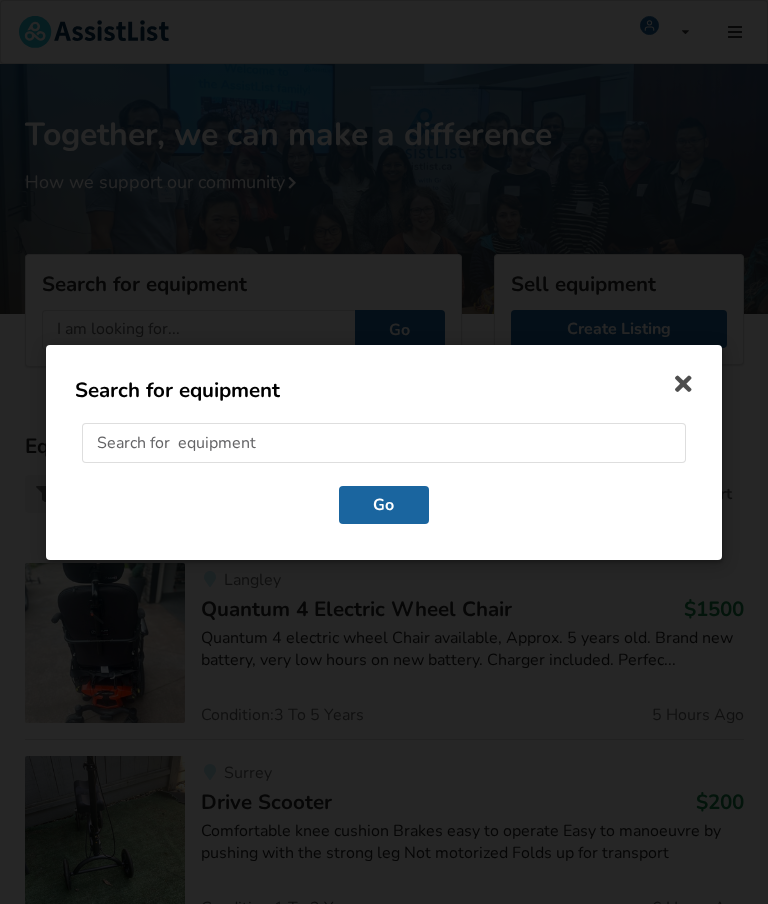 click on "Go" at bounding box center [384, 504] 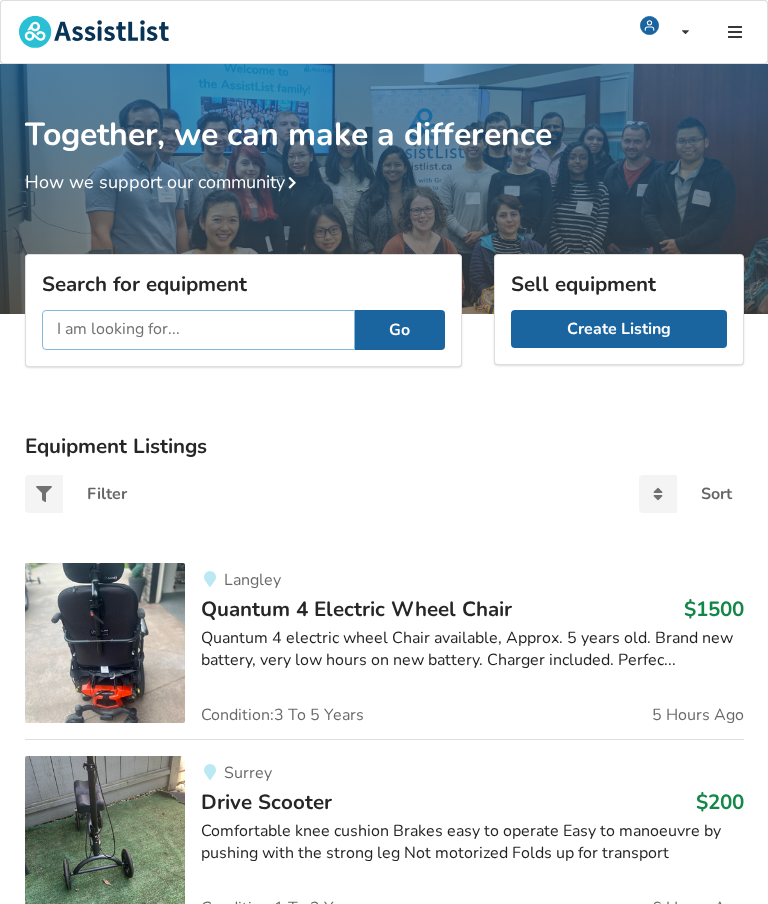 click at bounding box center (198, 330) 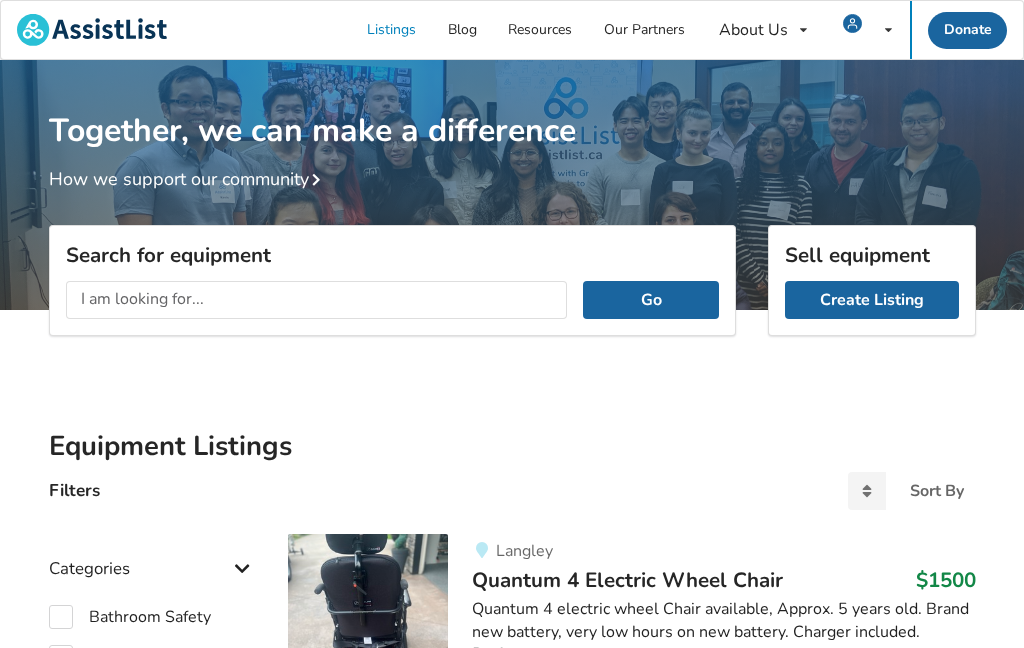 scroll, scrollTop: 0, scrollLeft: 0, axis: both 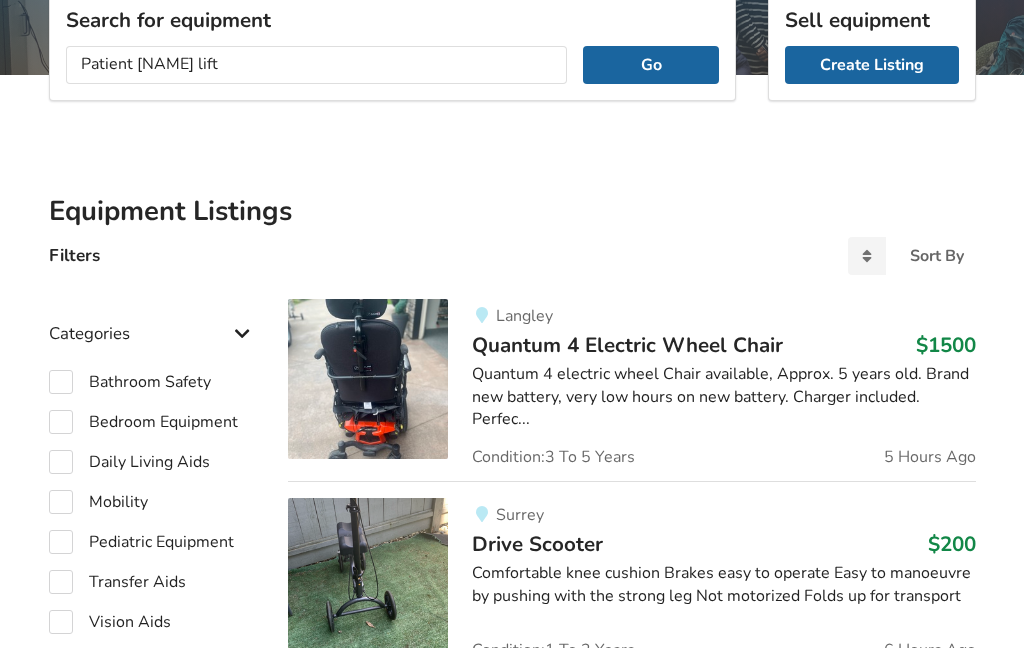 type on "Patient [NAME] lifts" 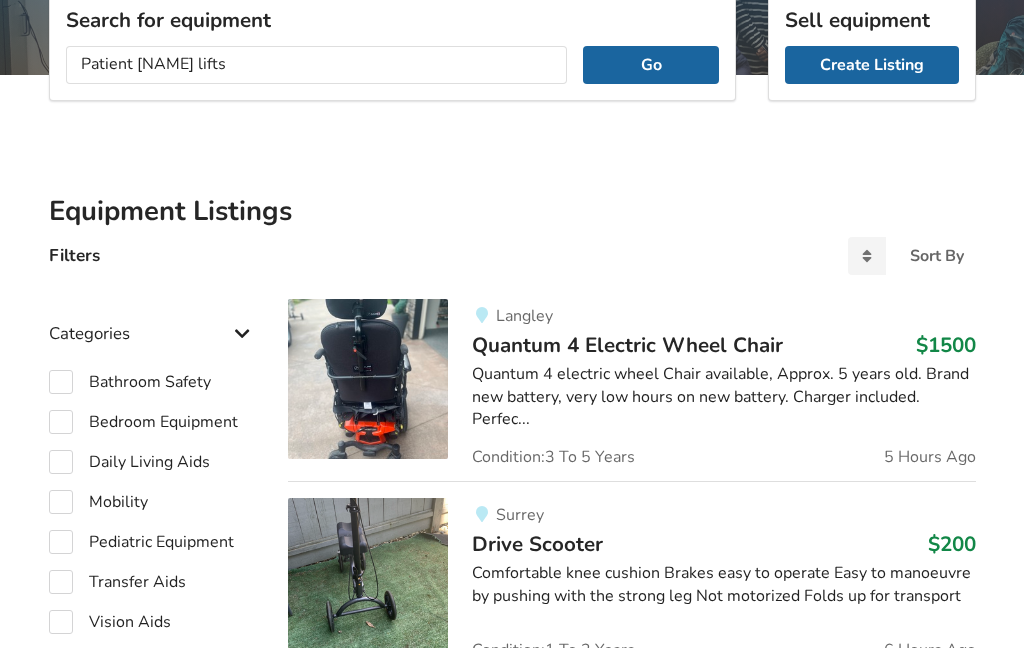 click on "Go" at bounding box center [650, 65] 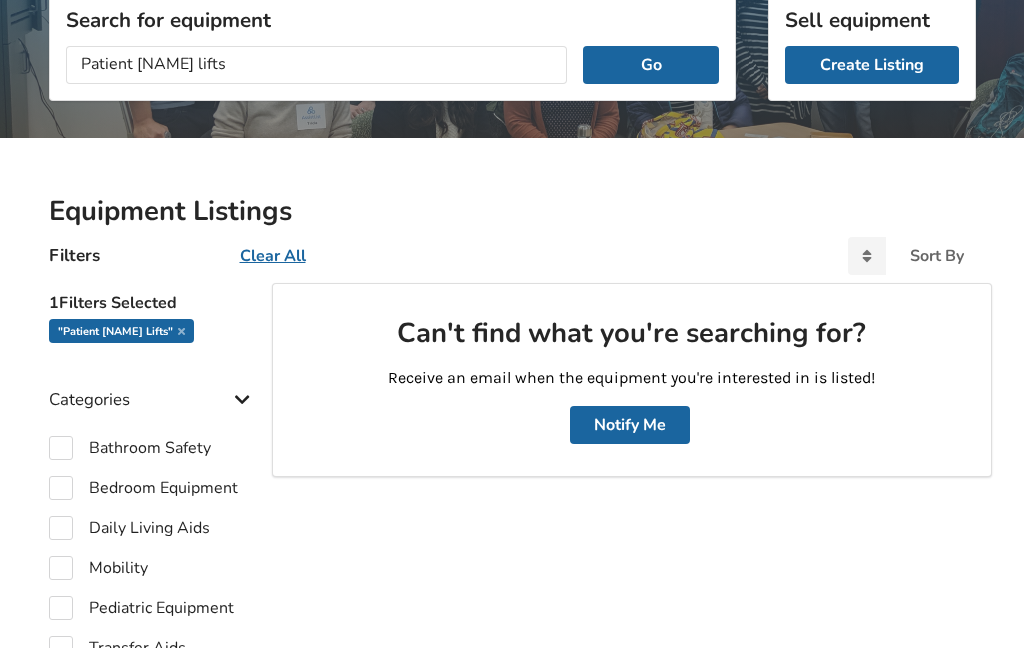 click on "Go" at bounding box center (650, 65) 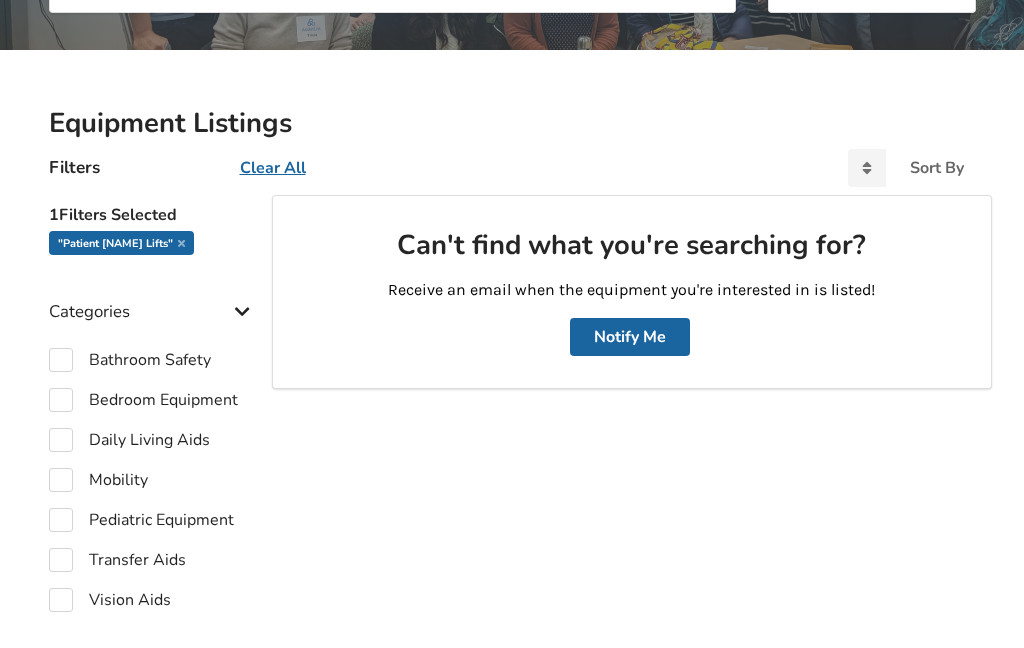 scroll, scrollTop: 348, scrollLeft: 0, axis: vertical 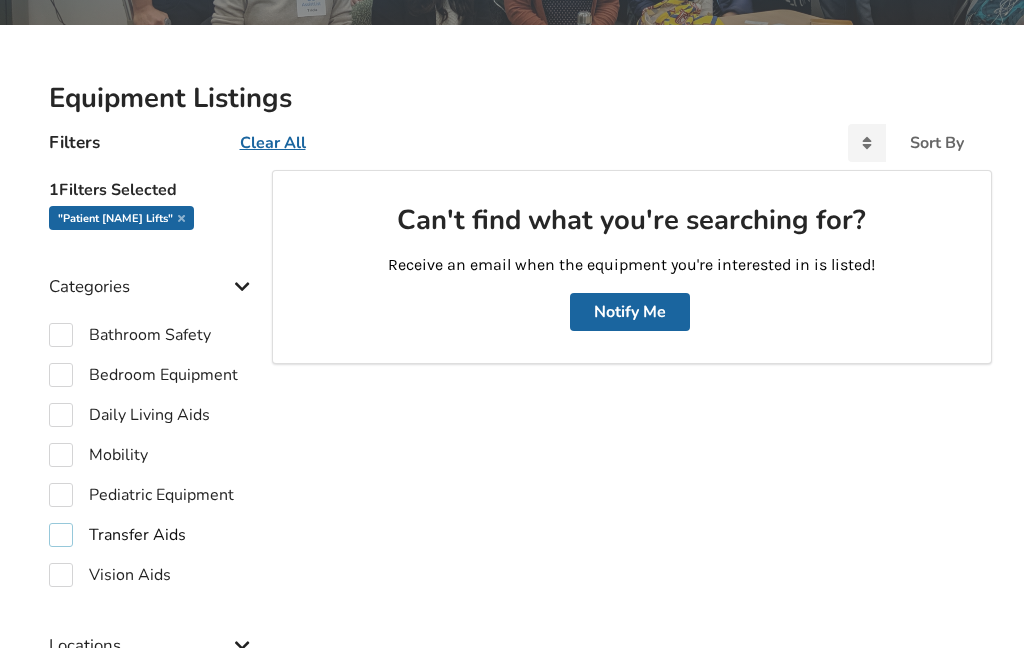 click on "Transfer Aids" at bounding box center [117, 535] 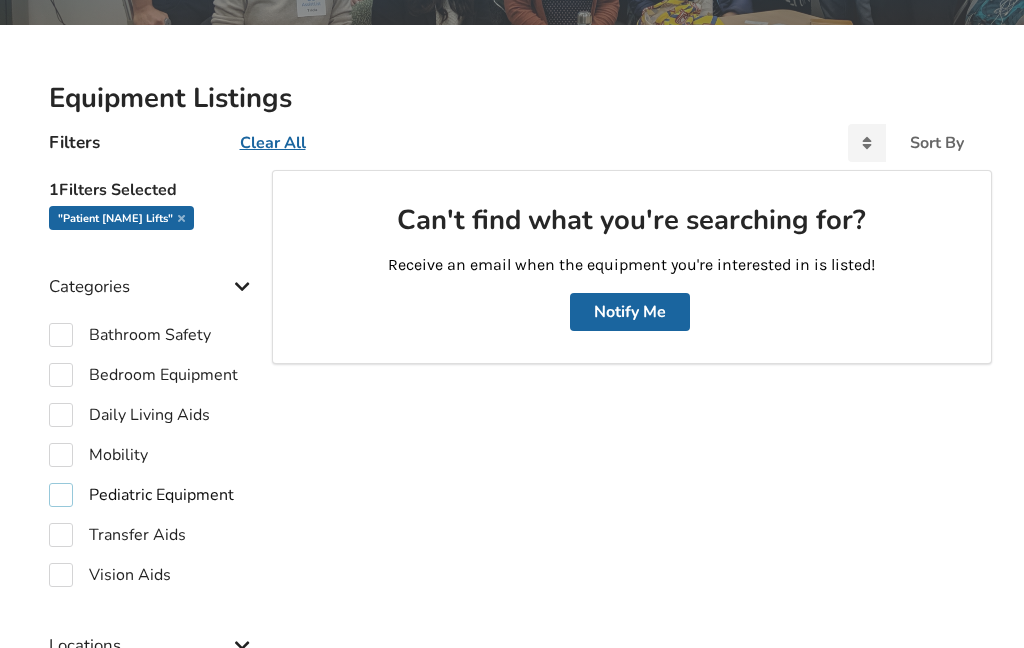 click on "Pediatric Equipment" at bounding box center [141, 495] 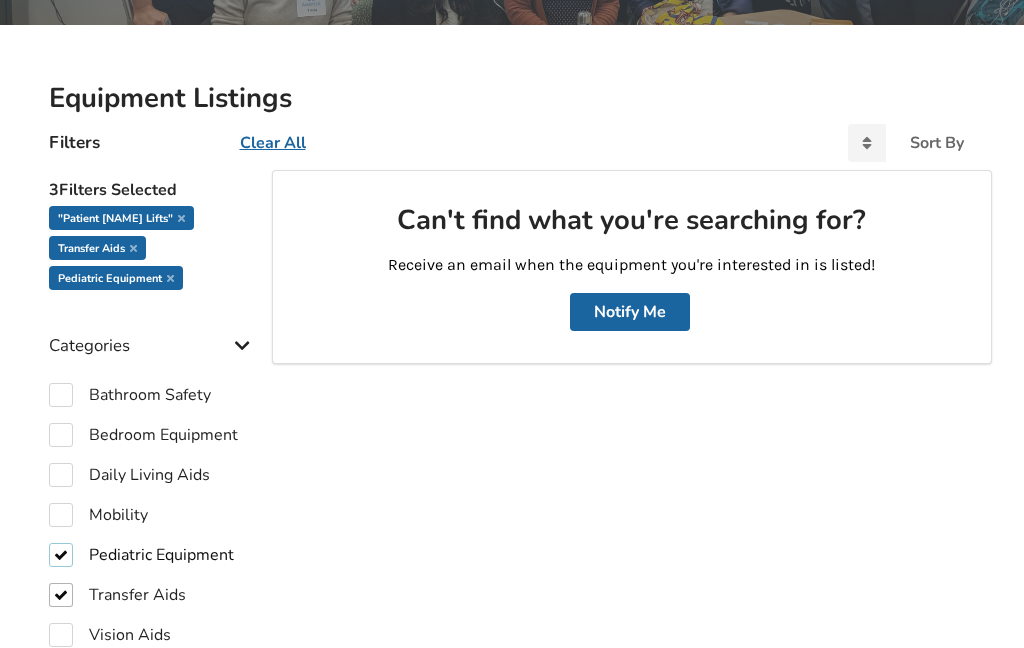 click on "Pediatric Equipment" at bounding box center [141, 555] 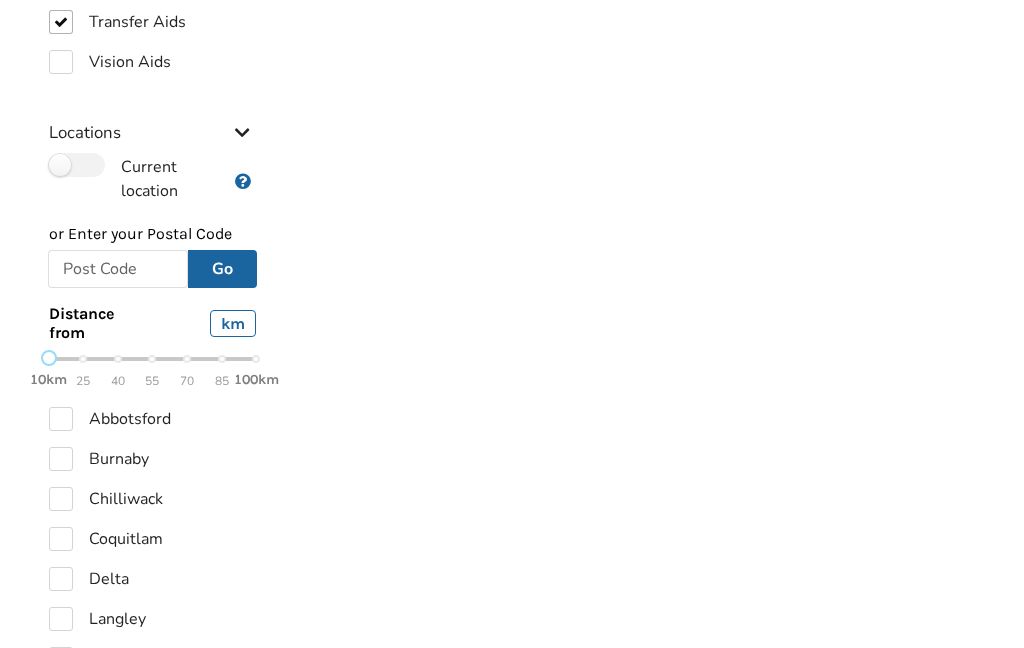 scroll, scrollTop: 890, scrollLeft: 0, axis: vertical 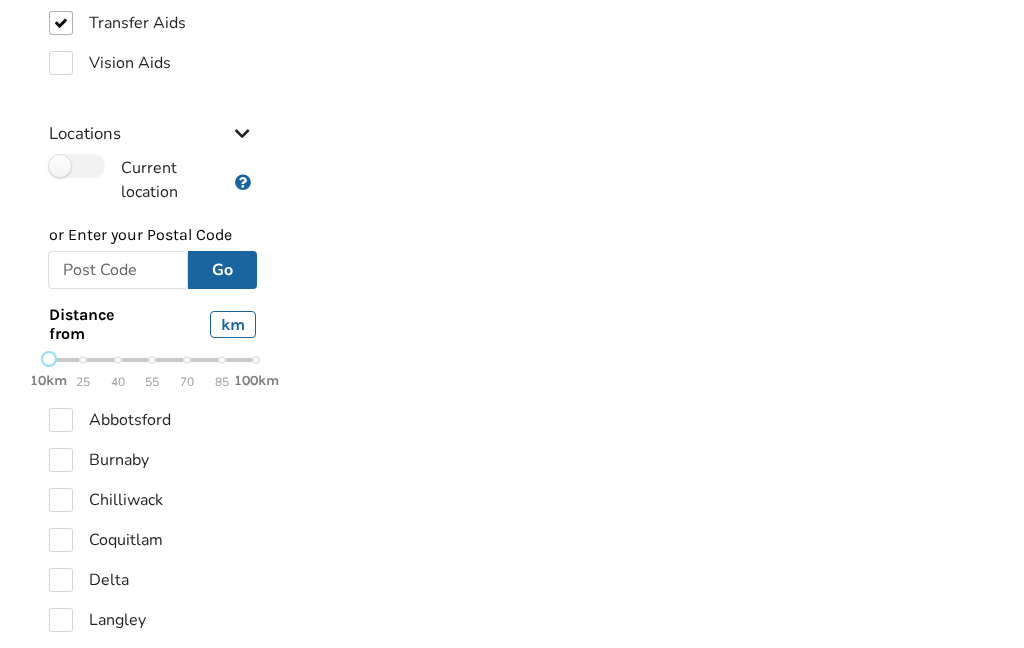 click on "Go" at bounding box center (222, 270) 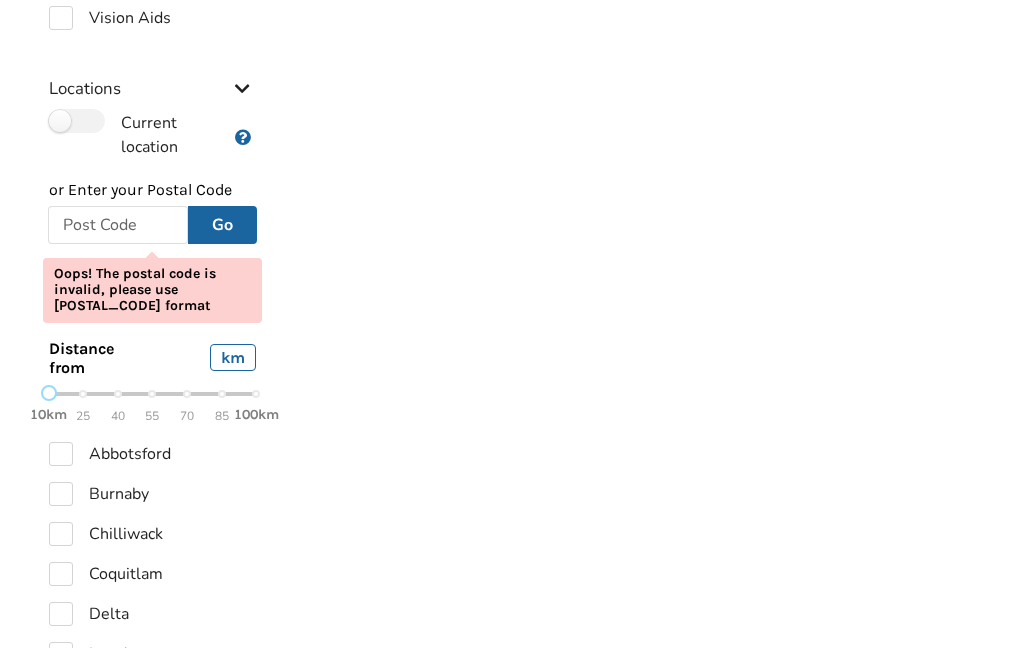 scroll, scrollTop: 931, scrollLeft: 0, axis: vertical 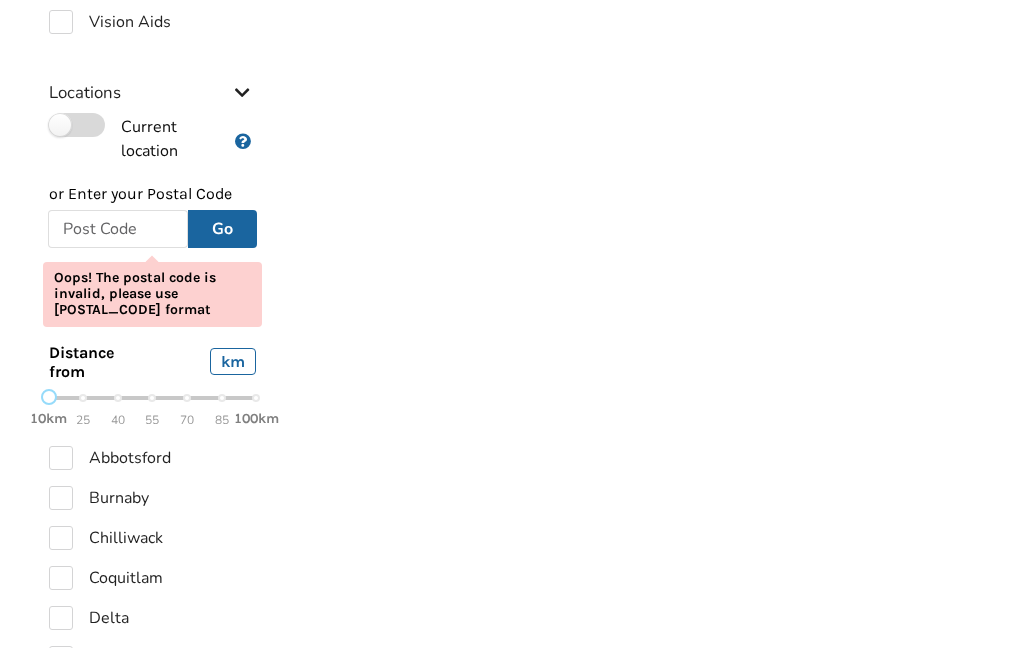 click on "Current location" at bounding box center (141, 138) 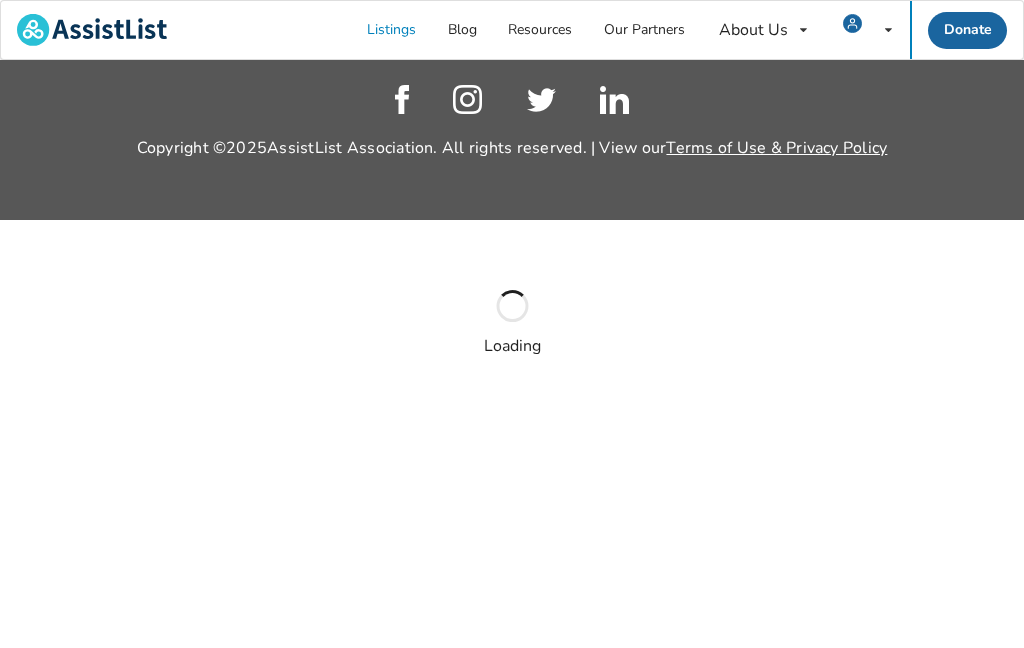 scroll, scrollTop: 0, scrollLeft: 0, axis: both 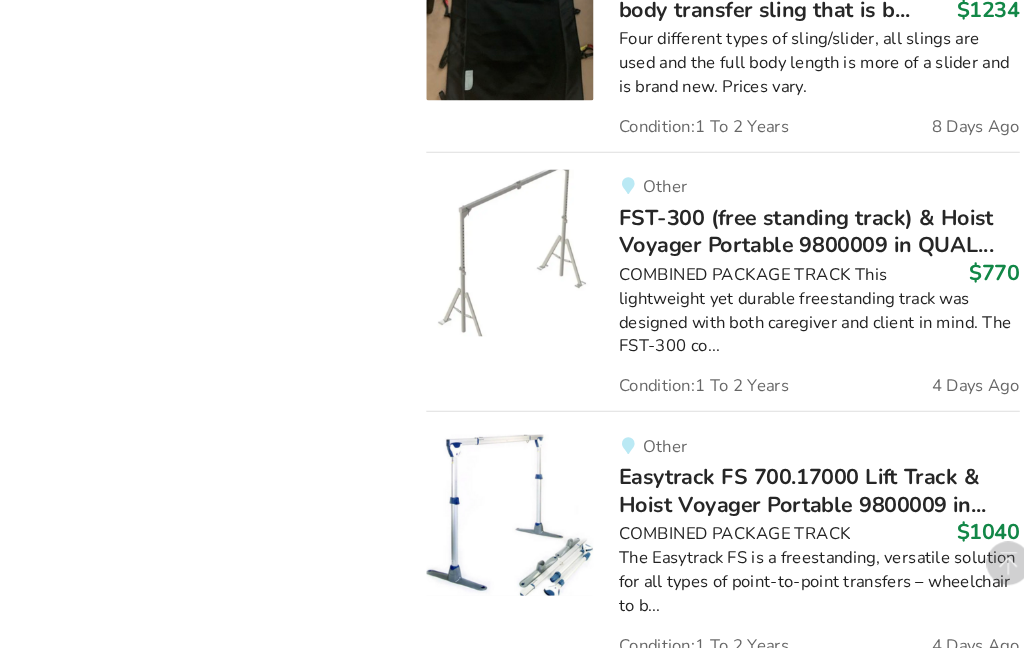 click on "COMBINED PACKAGE
TRACK
This lightweight yet durable freestanding track was designed with both caregiver and client in mind. The FST-300 co..." at bounding box center (783, 297) 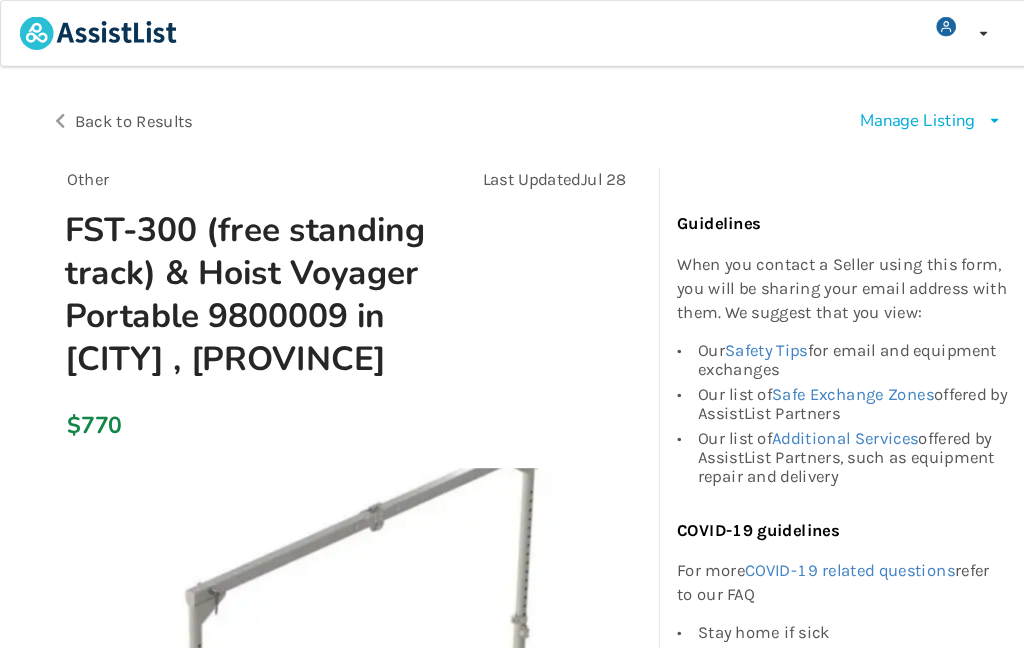 scroll, scrollTop: 0, scrollLeft: 0, axis: both 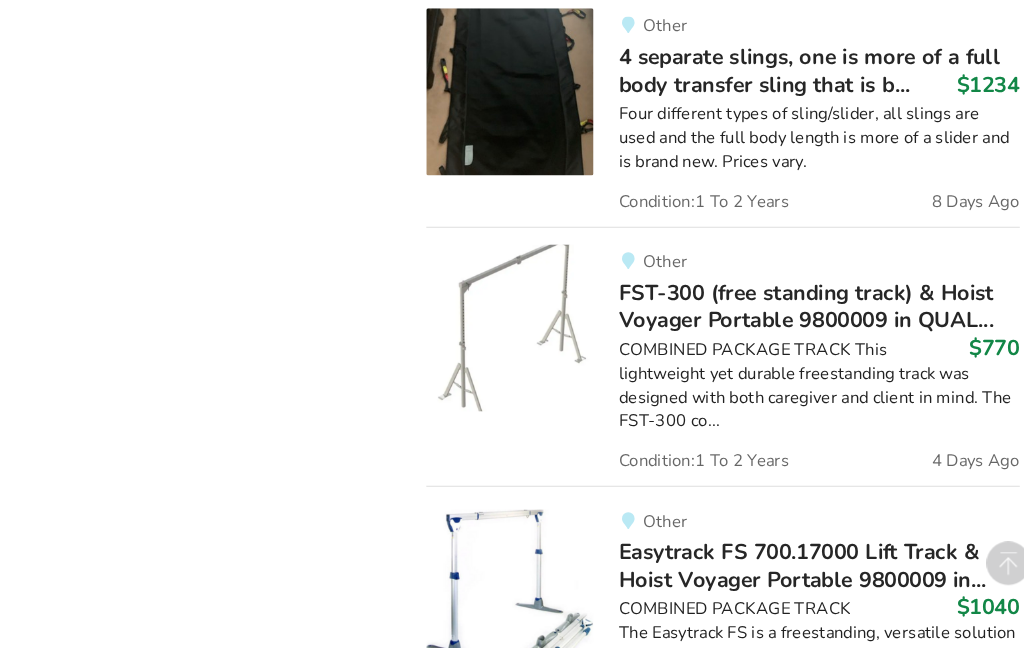 click on "Easytrack FS 700.17000 Lift Track & Hoist Voyager Portable 9800009  in..." at bounding box center [768, 541] 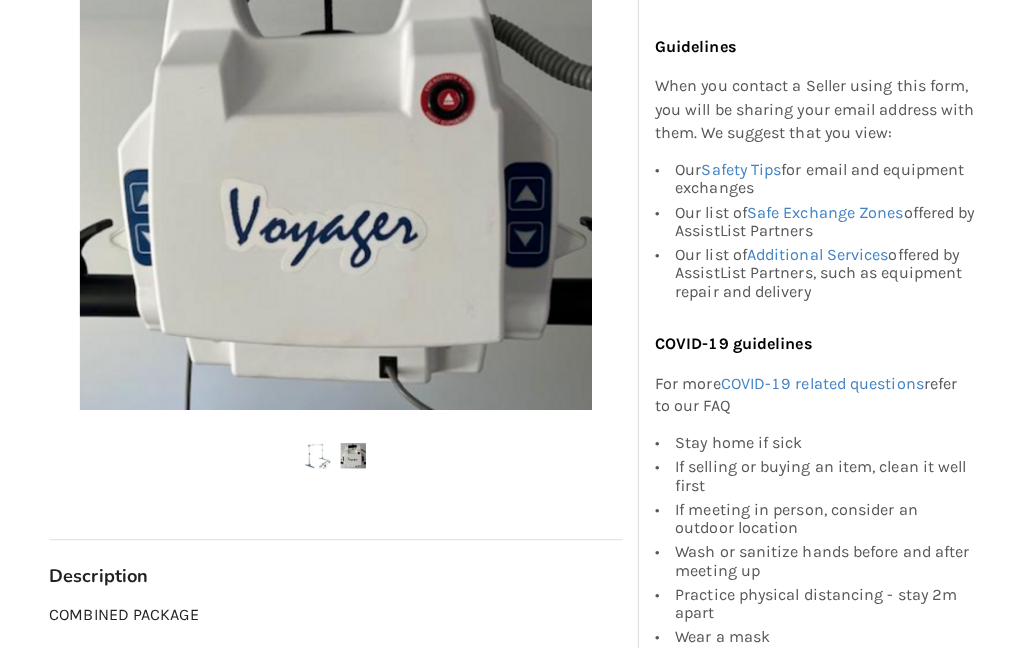 scroll, scrollTop: 591, scrollLeft: 11, axis: both 